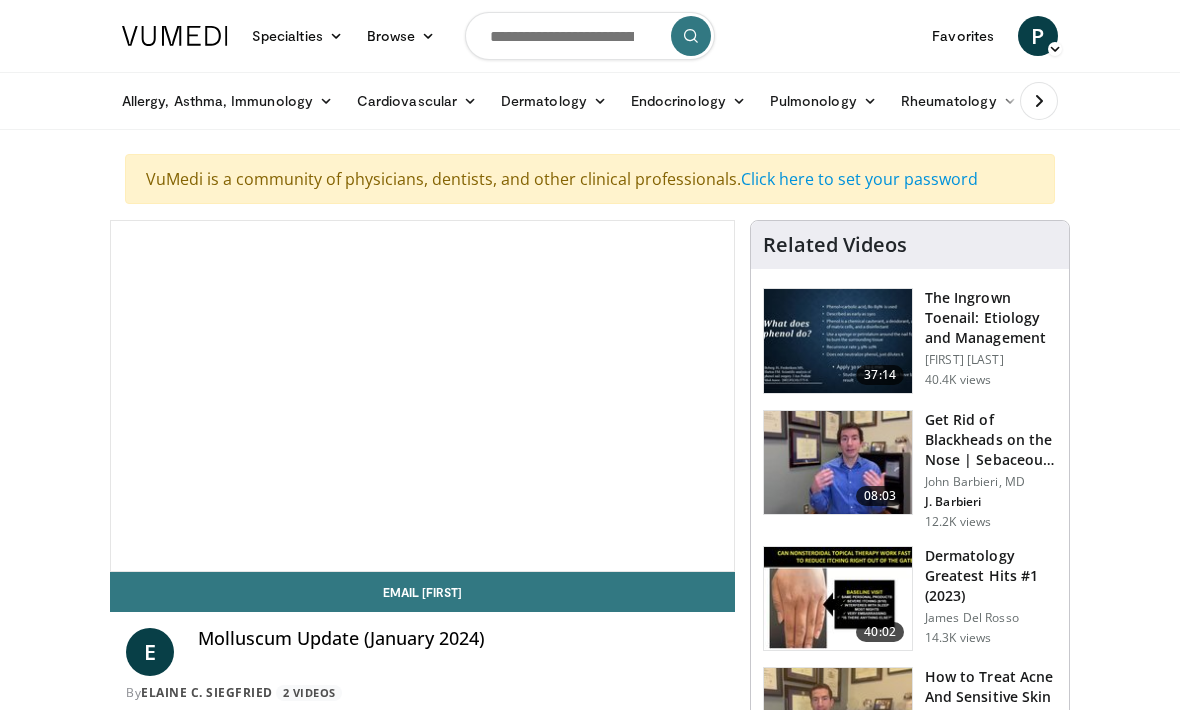 scroll, scrollTop: 0, scrollLeft: 0, axis: both 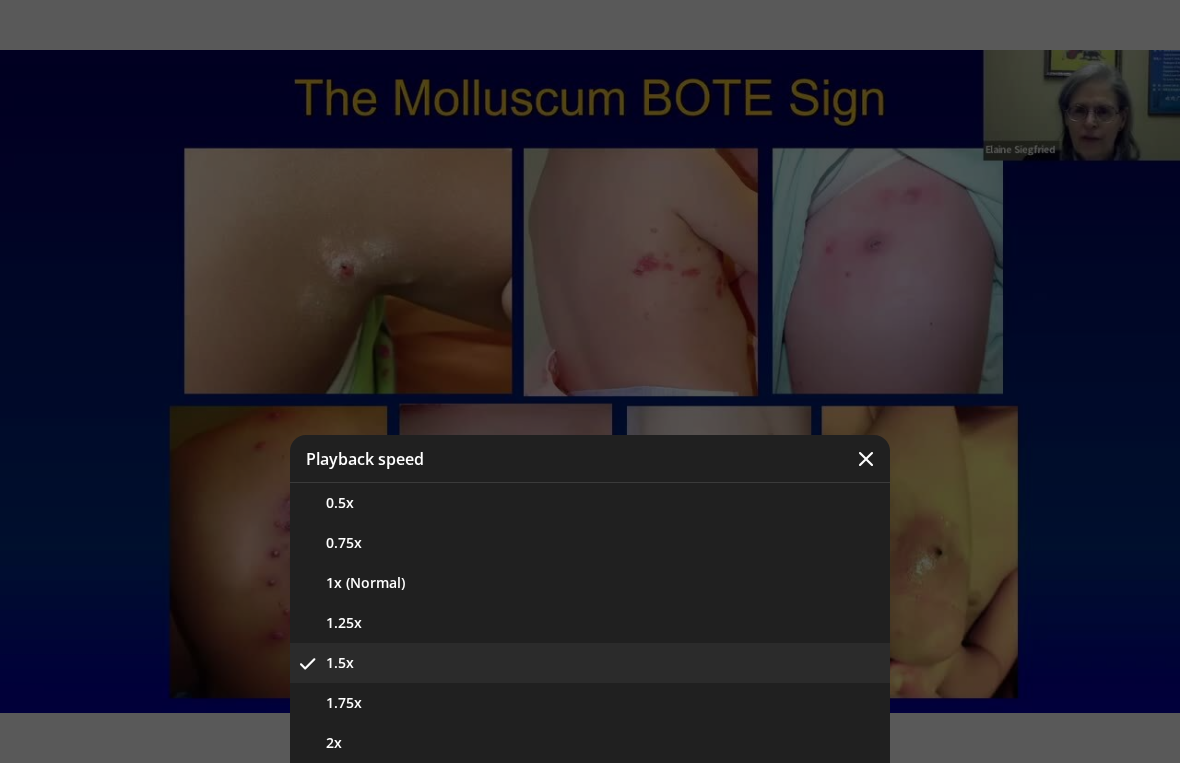 click on "1.25x" at bounding box center [590, 623] 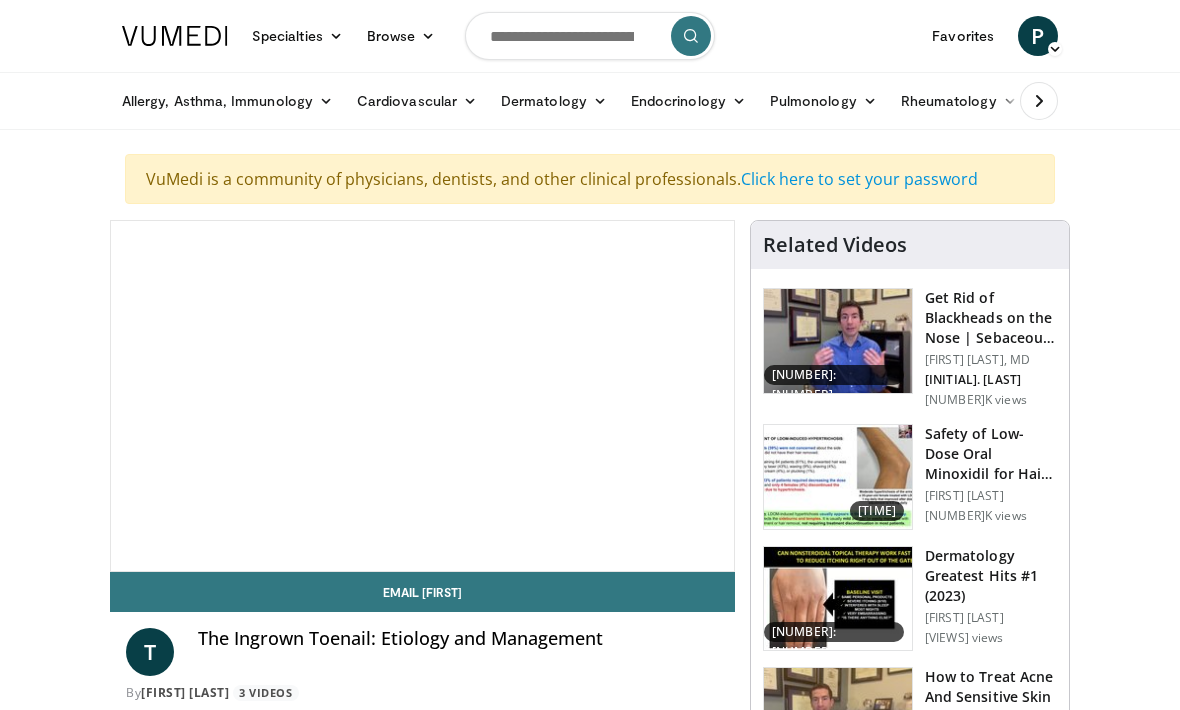 scroll, scrollTop: 0, scrollLeft: 0, axis: both 